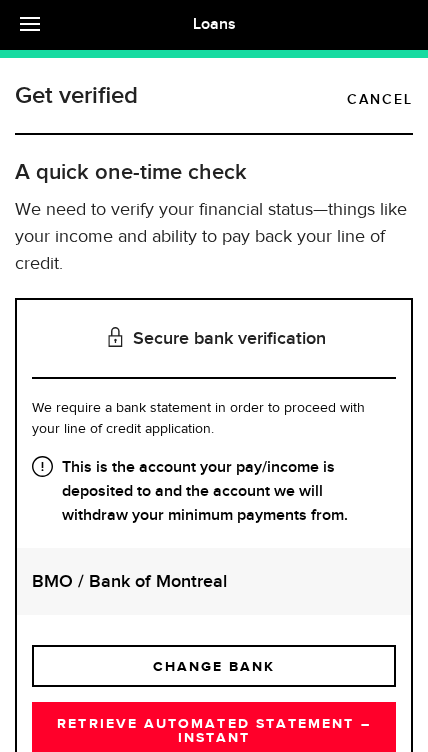 scroll, scrollTop: 0, scrollLeft: 0, axis: both 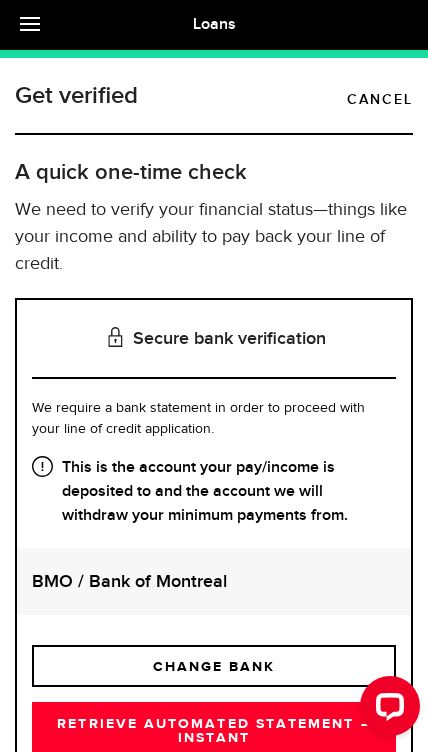 click on "BMO / Bank of Montreal" at bounding box center (214, 581) 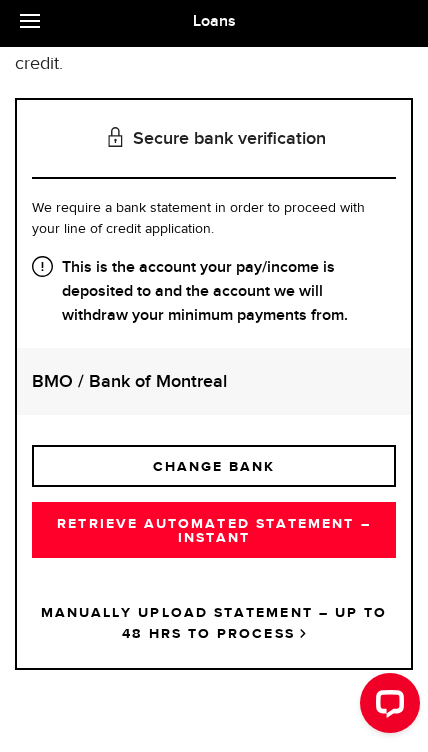 scroll, scrollTop: 198, scrollLeft: 0, axis: vertical 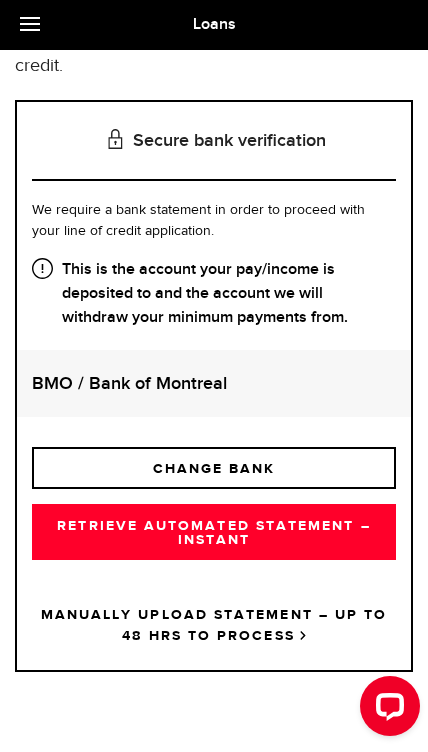 click on "BMO / Bank of Montreal" at bounding box center (214, 383) 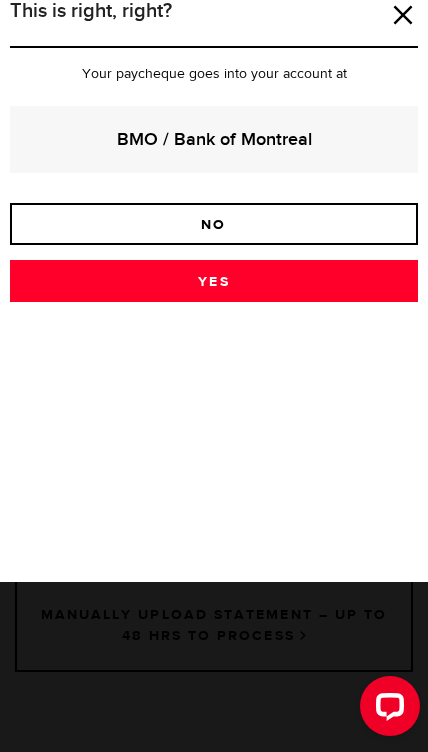 click on "Yes" at bounding box center [214, 281] 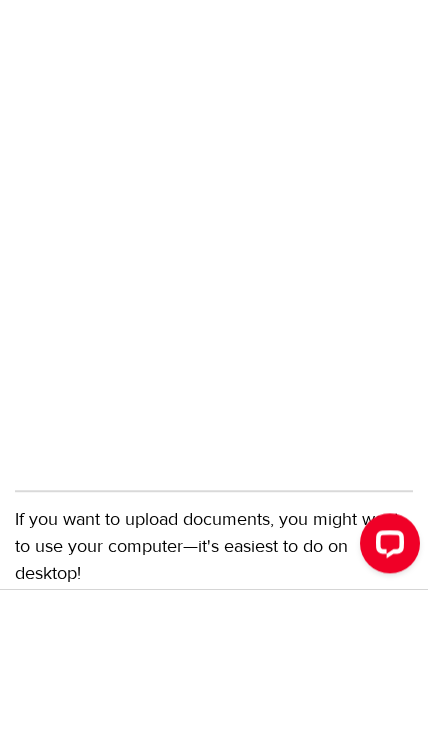 scroll, scrollTop: 496, scrollLeft: 0, axis: vertical 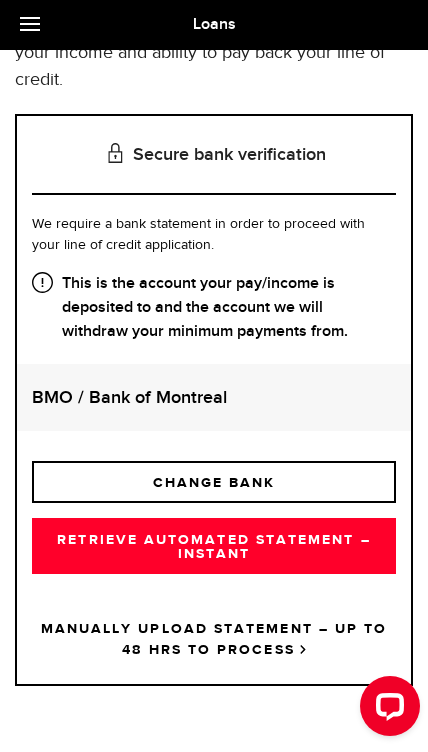 click on "Secure bank verification" at bounding box center [214, 155] 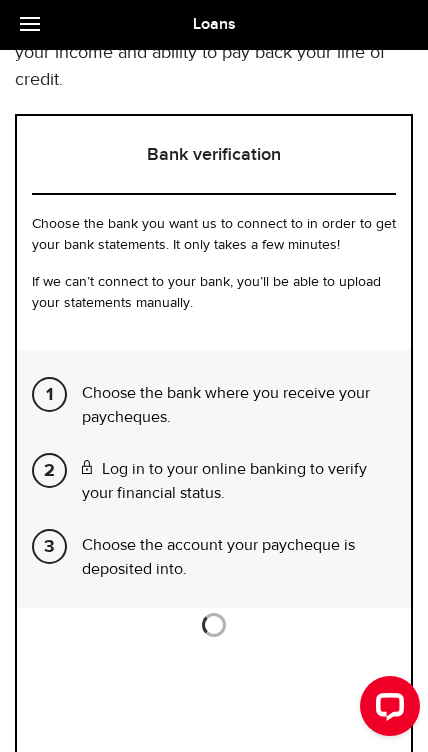 scroll, scrollTop: 0, scrollLeft: 0, axis: both 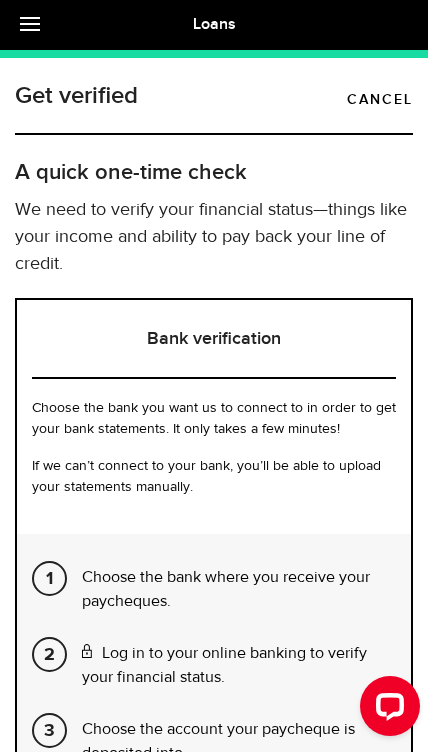 click on "If we can’t connect to your bank, you’ll be able to upload your statements manually." at bounding box center (214, 477) 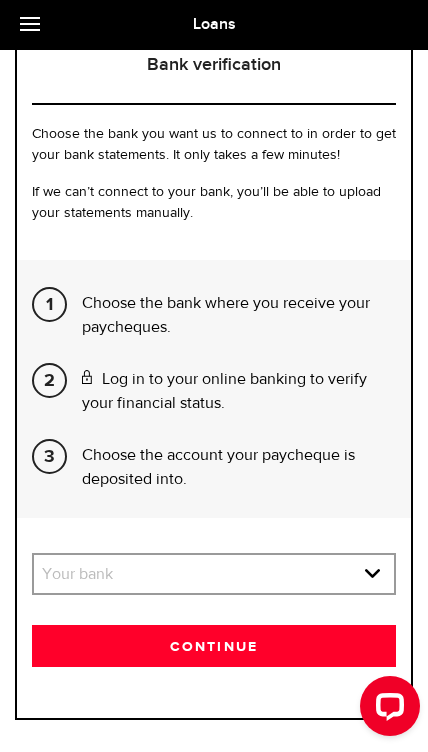 scroll, scrollTop: 279, scrollLeft: 0, axis: vertical 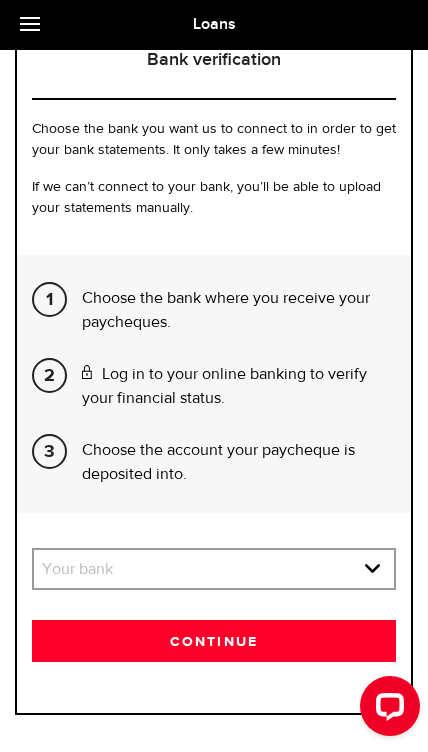 click on "Your bank BMO / Bank of Montreal Scotiabank / Bank of Nova Scotia RBC / Royal Bank of Canada TD / TD Canada Trust NBC / National Bank of Canada CIBC / Canadian Imperial Bank of Commerce HSBC Bank Canada Simplii Financial ATB Financial Tangerine Duca Financial Services Credit Union Ladysmith & District Credit Union Lake View Credit Union Aldergrove Credit Union Mount Lehman Credit Union Nelson & District Credit Union Bulkley Valley Credit Union North Peace Savings & Credit Union Northern Savings Credit Union Ccec Credit Union Osoyoos Credit Union Coastal Community Credit Union Columbia Valley Credit Union Prospera Credit Union Community Savings Credit Union Compensation Employees Credit Union Revelstoke Credit Union Creston & District Credit Union Salmon Arm Savings and Credit Union Sharons Credit Union Spruce Credit Union East Kootenay Community Credit Union Summerland & District Credit Union Envision Financial Sunshine Coast Credit Union Sunshine Coast Credit Union Pender Harbour Union Bay Credit Union FDI" at bounding box center (214, 571) 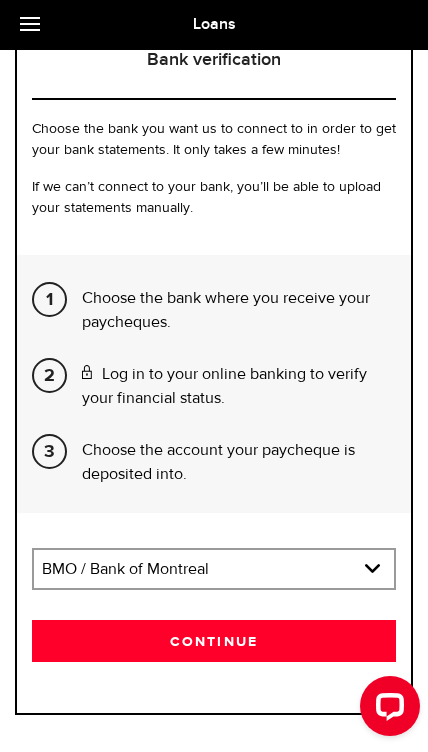 click on "Continue" at bounding box center [214, 641] 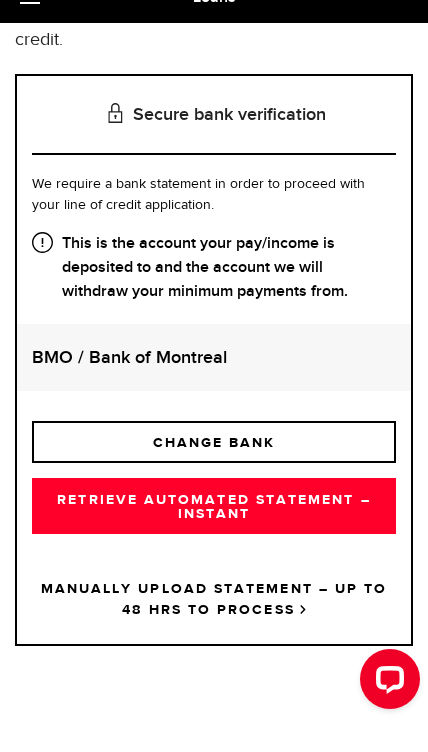 scroll, scrollTop: 198, scrollLeft: 0, axis: vertical 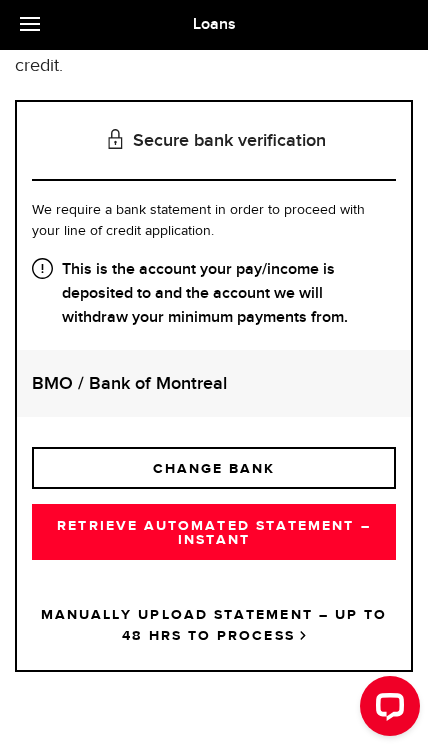 click on "CHANGE BANK" at bounding box center [214, 468] 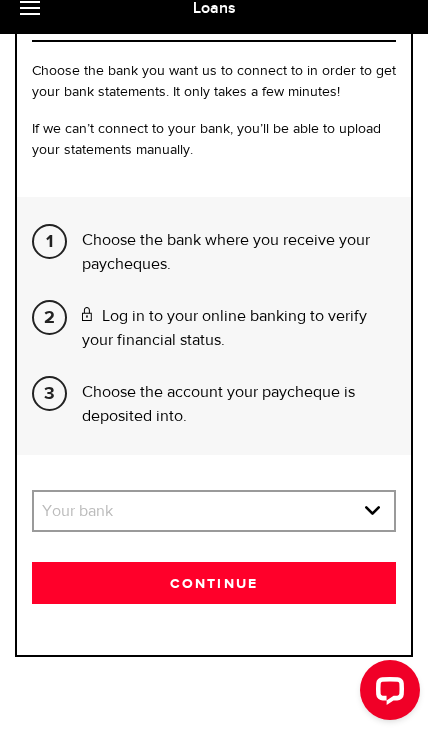 scroll, scrollTop: 322, scrollLeft: 0, axis: vertical 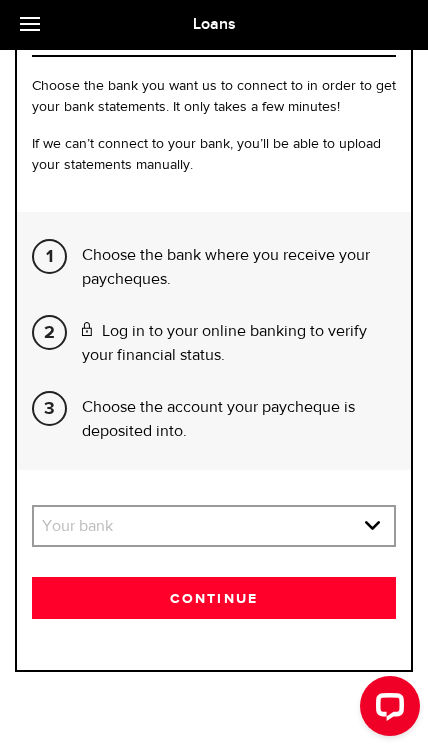 click on "Your bank BMO / Bank of Montreal Scotiabank / Bank of Nova Scotia RBC / Royal Bank of Canada TD / TD Canada Trust NBC / National Bank of Canada CIBC / Canadian Imperial Bank of Commerce HSBC Bank Canada Simplii Financial ATB Financial Tangerine Duca Financial Services Credit Union Ladysmith & District Credit Union Lake View Credit Union Aldergrove Credit Union Mount Lehman Credit Union Nelson & District Credit Union Bulkley Valley Credit Union North Peace Savings & Credit Union Northern Savings Credit Union Ccec Credit Union Osoyoos Credit Union Coastal Community Credit Union Columbia Valley Credit Union Prospera Credit Union Community Savings Credit Union Compensation Employees Credit Union Revelstoke Credit Union Creston & District Credit Union Salmon Arm Savings and Credit Union Sharons Credit Union Spruce Credit Union East Kootenay Community Credit Union Summerland & District Credit Union Envision Financial Sunshine Coast Credit Union Sunshine Coast Credit Union Pender Harbour Union Bay Credit Union FDI" at bounding box center [214, 528] 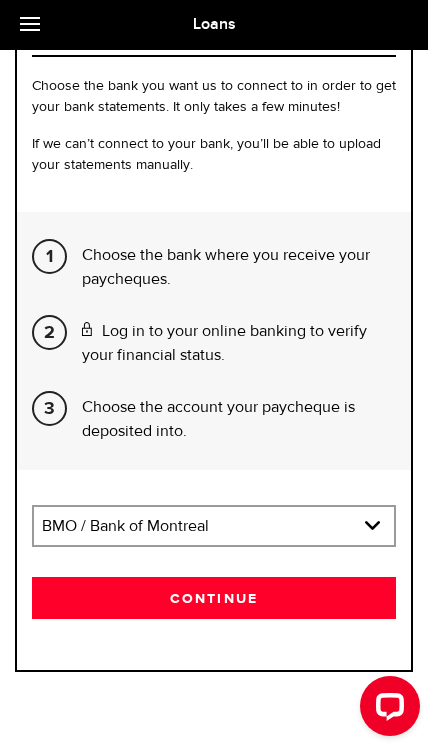 click on "Continue" at bounding box center [214, 598] 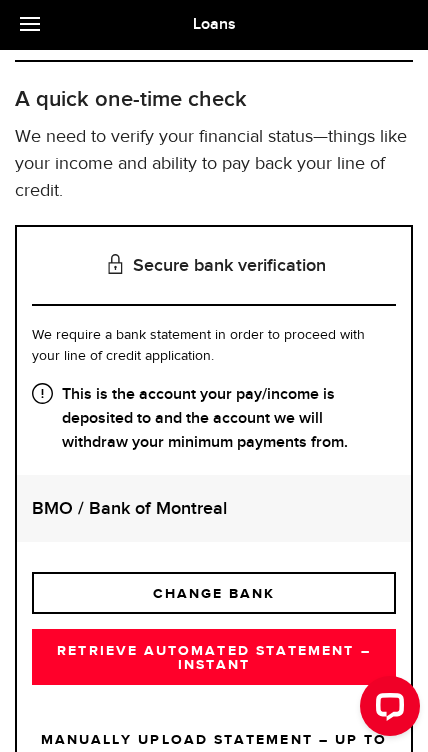 scroll, scrollTop: 63, scrollLeft: 0, axis: vertical 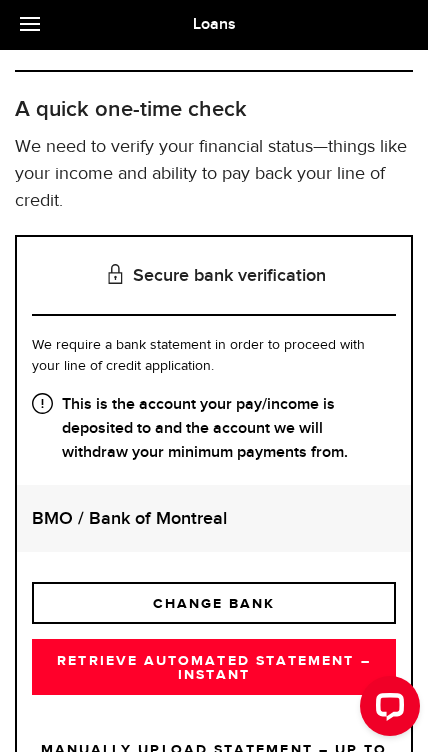 click on "RETRIEVE AUTOMATED STATEMENT – INSTANT" at bounding box center [214, 667] 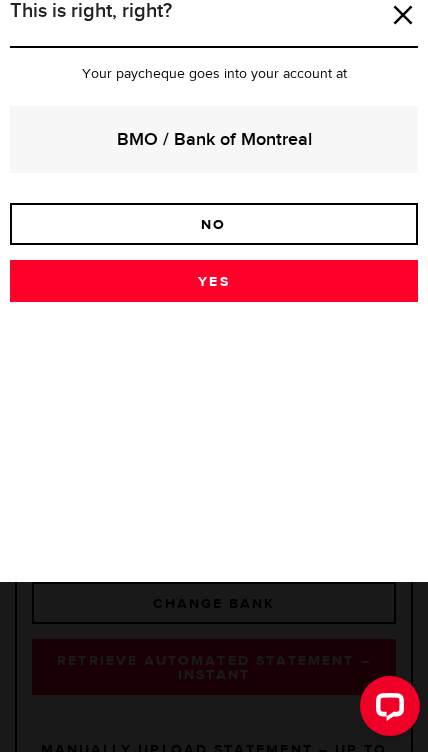 click on "Yes" at bounding box center (214, 281) 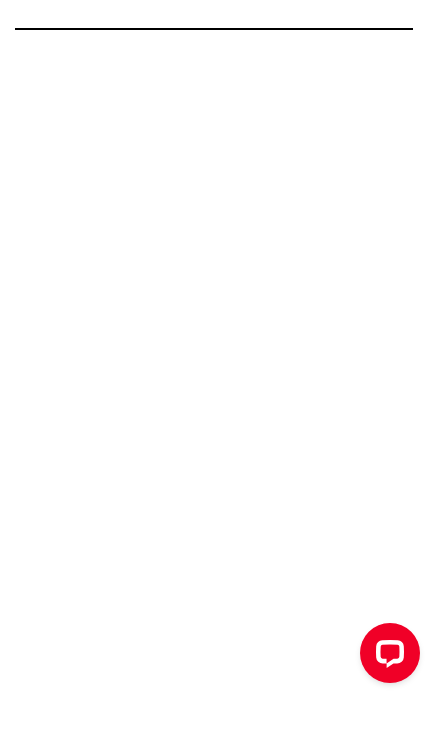 scroll, scrollTop: 106, scrollLeft: 0, axis: vertical 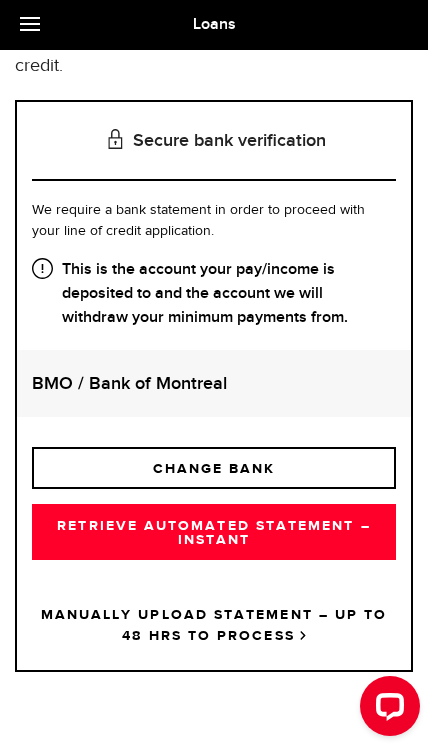 click on "RETRIEVE AUTOMATED STATEMENT – INSTANT" at bounding box center (214, 532) 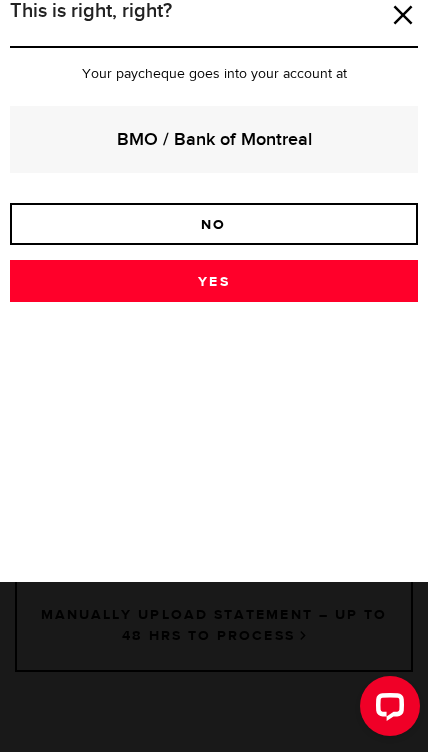 click on "Yes" at bounding box center [214, 281] 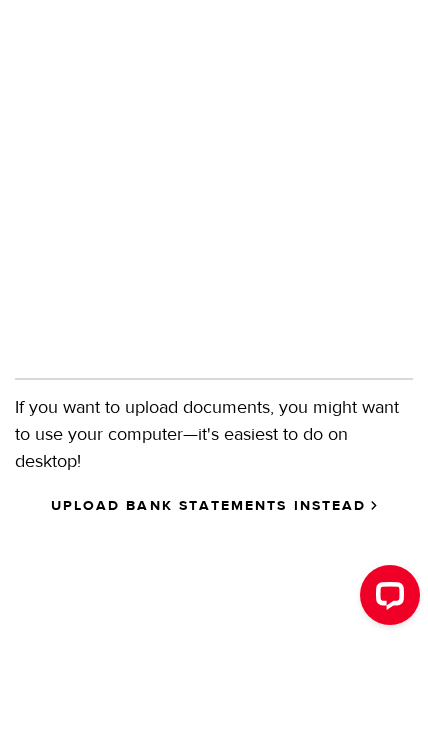 scroll, scrollTop: 556, scrollLeft: 0, axis: vertical 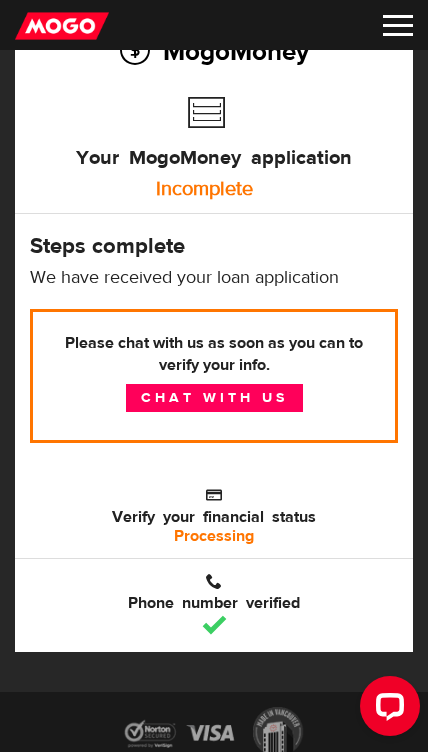 click on "Processing" at bounding box center [214, 536] 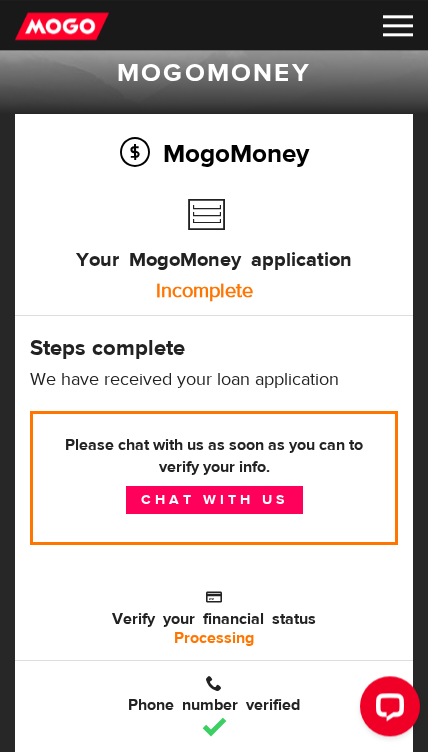 scroll, scrollTop: 0, scrollLeft: 0, axis: both 